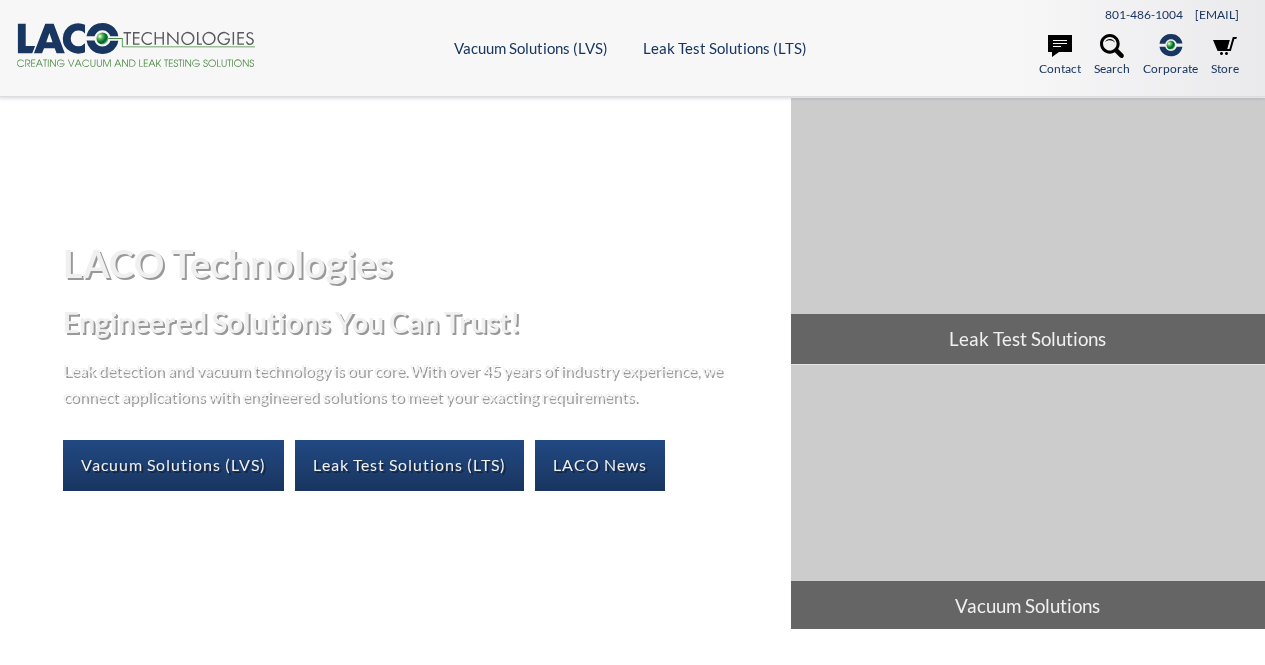 scroll, scrollTop: 0, scrollLeft: 0, axis: both 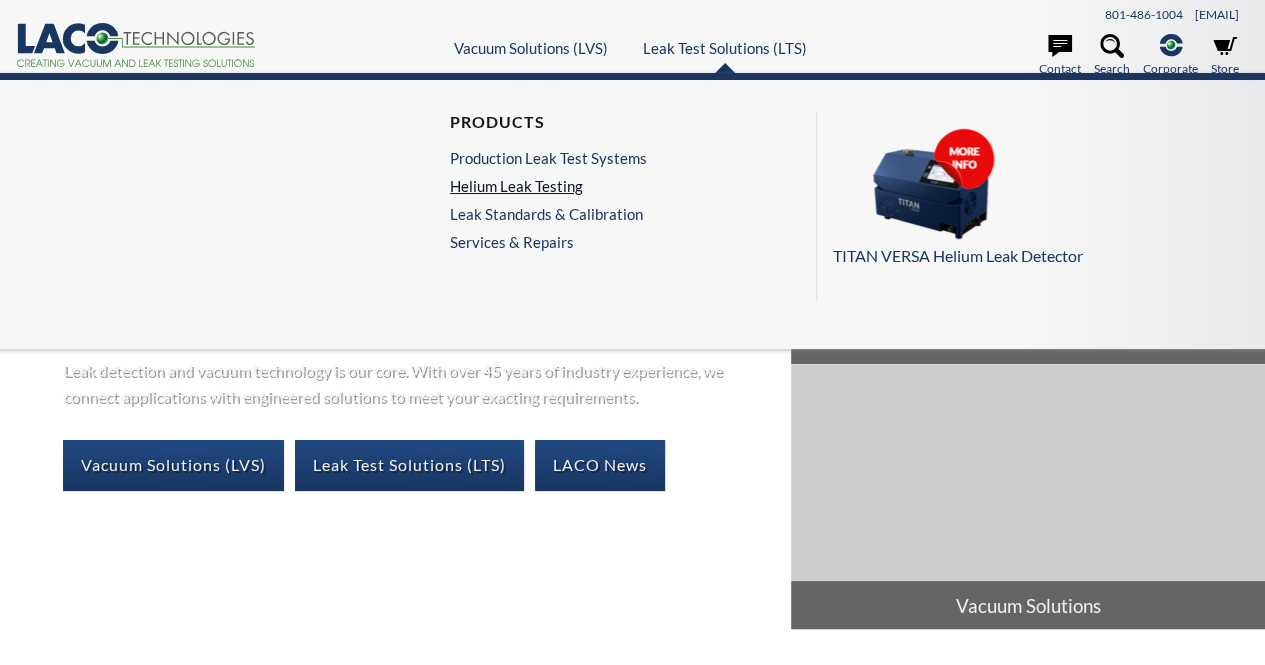 click on "Helium Leak Testing" at bounding box center (548, 186) 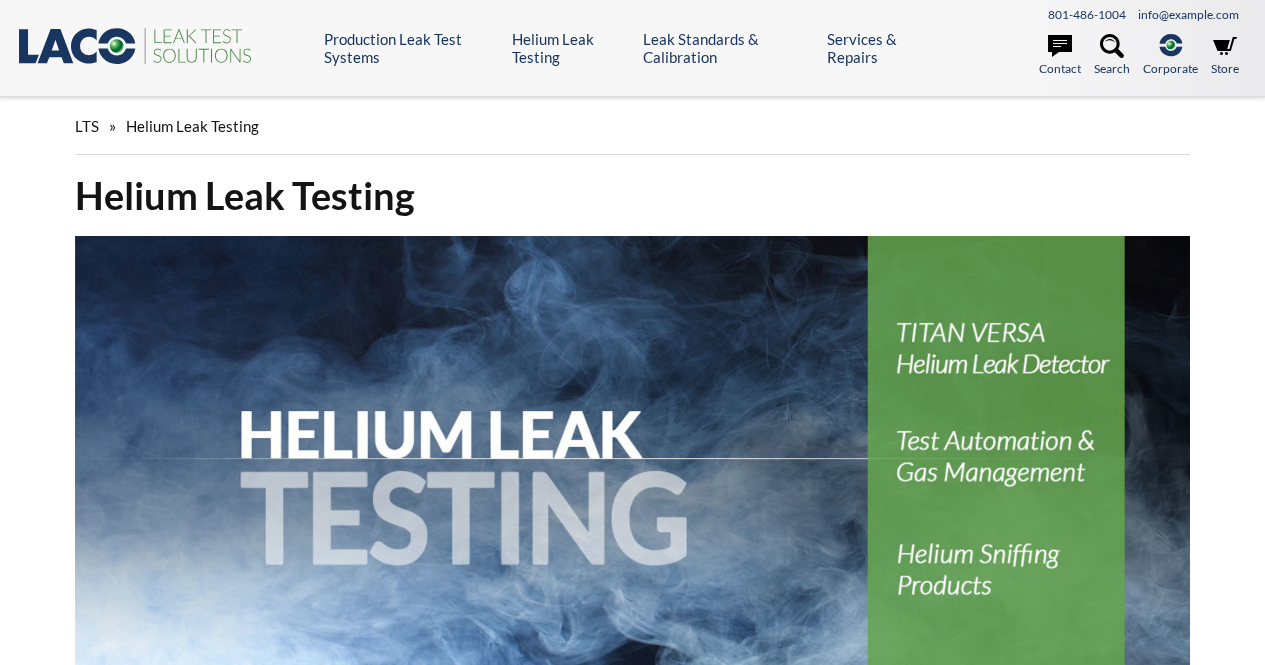scroll, scrollTop: 0, scrollLeft: 0, axis: both 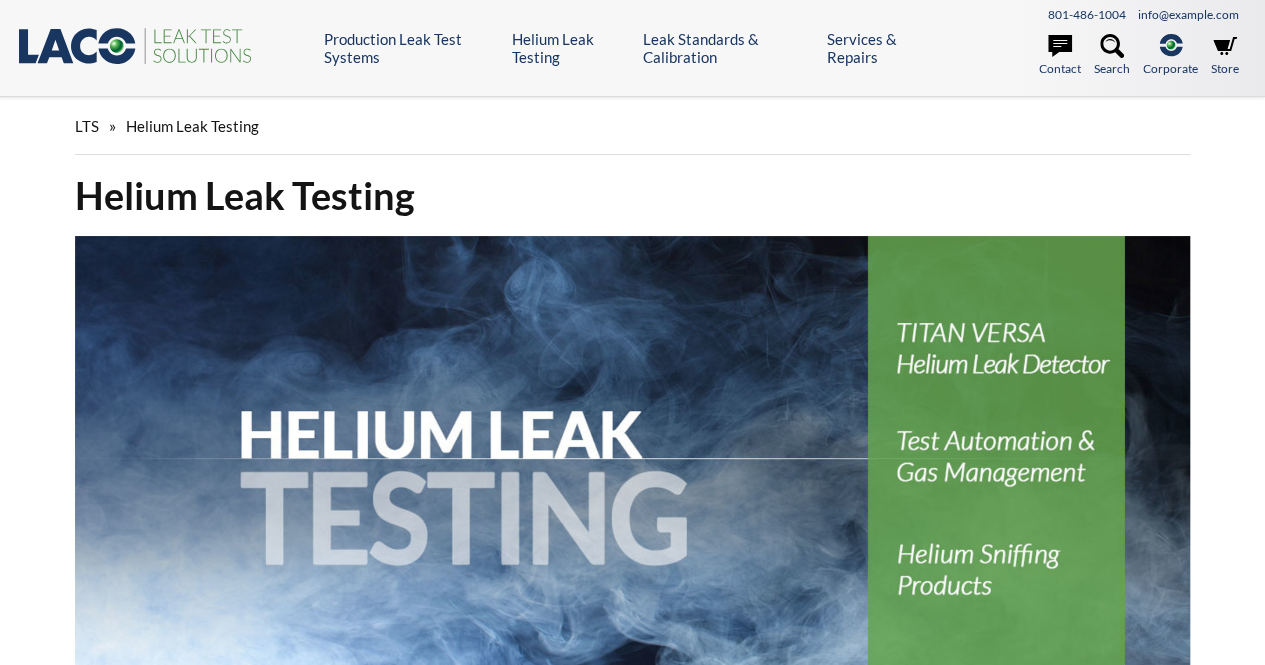 click on "Helium Leak Testing
Eliminate headaches and utilize the most sensitive of the common leak testing methods.  Helium Leak Testing  covers a wide range of methods that employ a helium mass spectrometer such as LACO's powerful and versatile  TITAN VERSA ™ helium leak detector. Helium Leak Testing methods can be implemented in simple, manually-operated bench-top systems or in highly automated  high volume production systems . This flexible method can be used with or without a test fixture or chamber, for testing "in-leakage" or "out-leakage", and  both global leak testing as well as leak location. Select a leak test category below to learn more and to find product solutions associated with helium leak testing.
Resources
Request a Quote
Product Brochures
TITAN VERSA Product Overview
Videos
LACO Leak Testing Learning Theater Presentation: Evolving Needs Require Innovative Solutions
Reference Materials" at bounding box center [632, 1090] 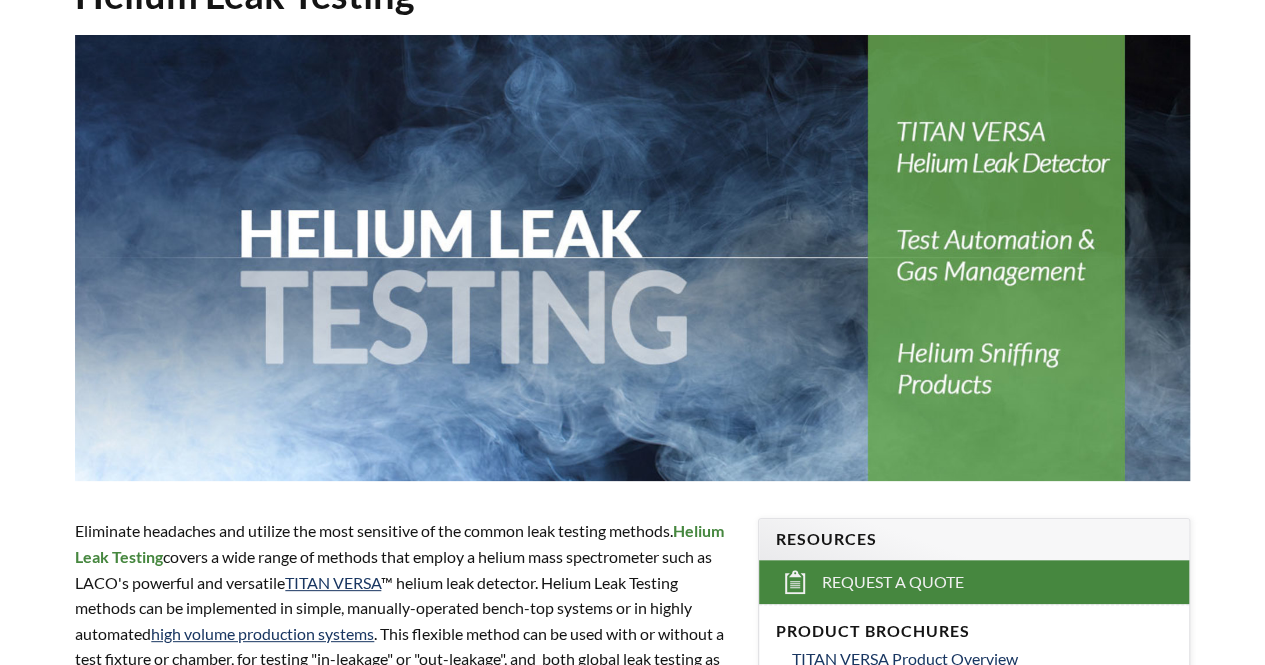 scroll, scrollTop: 0, scrollLeft: 0, axis: both 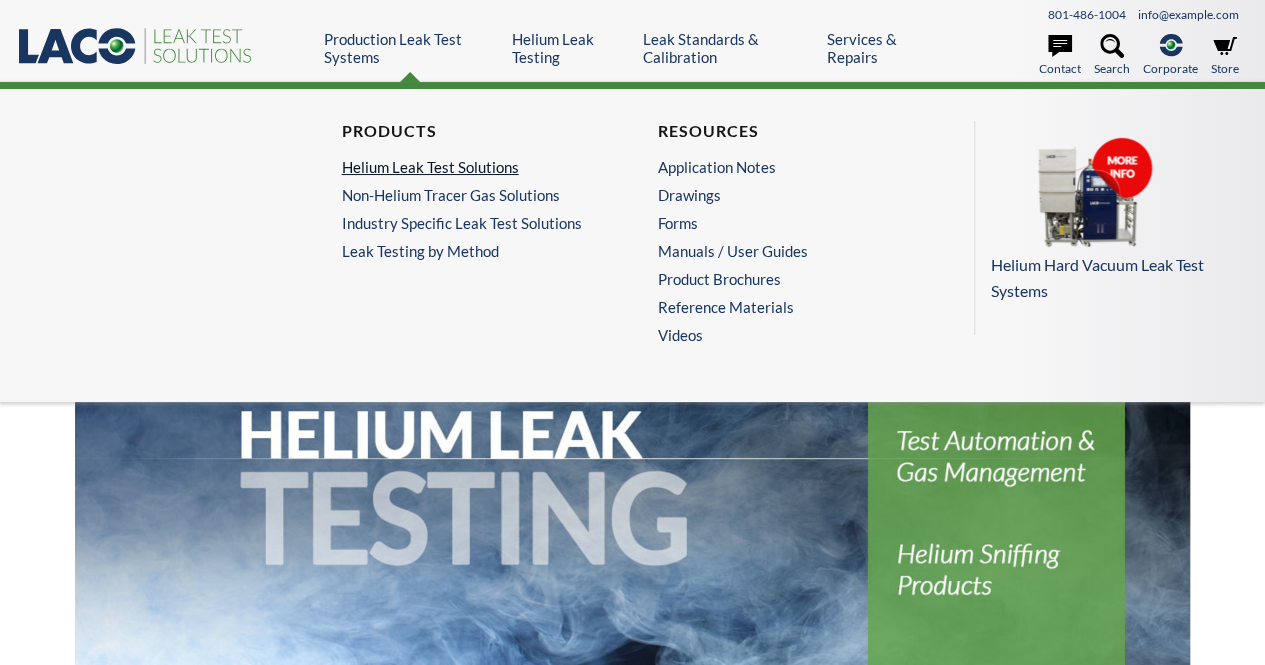 click on "Helium Leak Test Solutions" at bounding box center (470, 167) 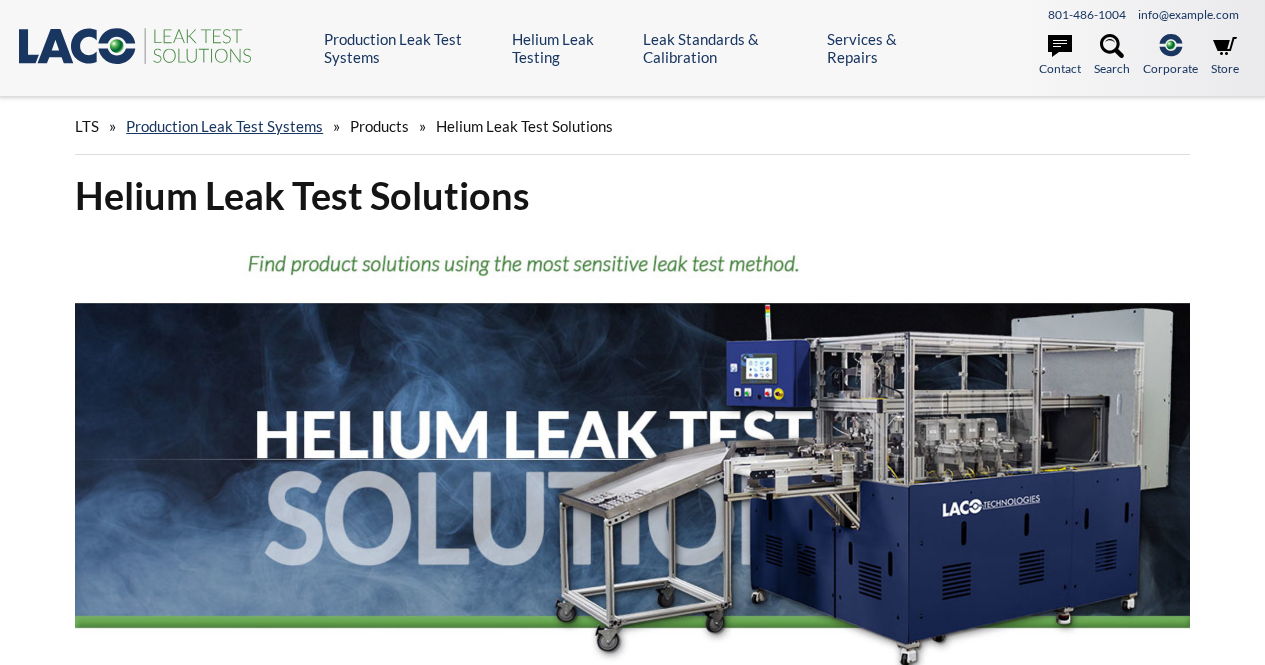 scroll, scrollTop: 0, scrollLeft: 0, axis: both 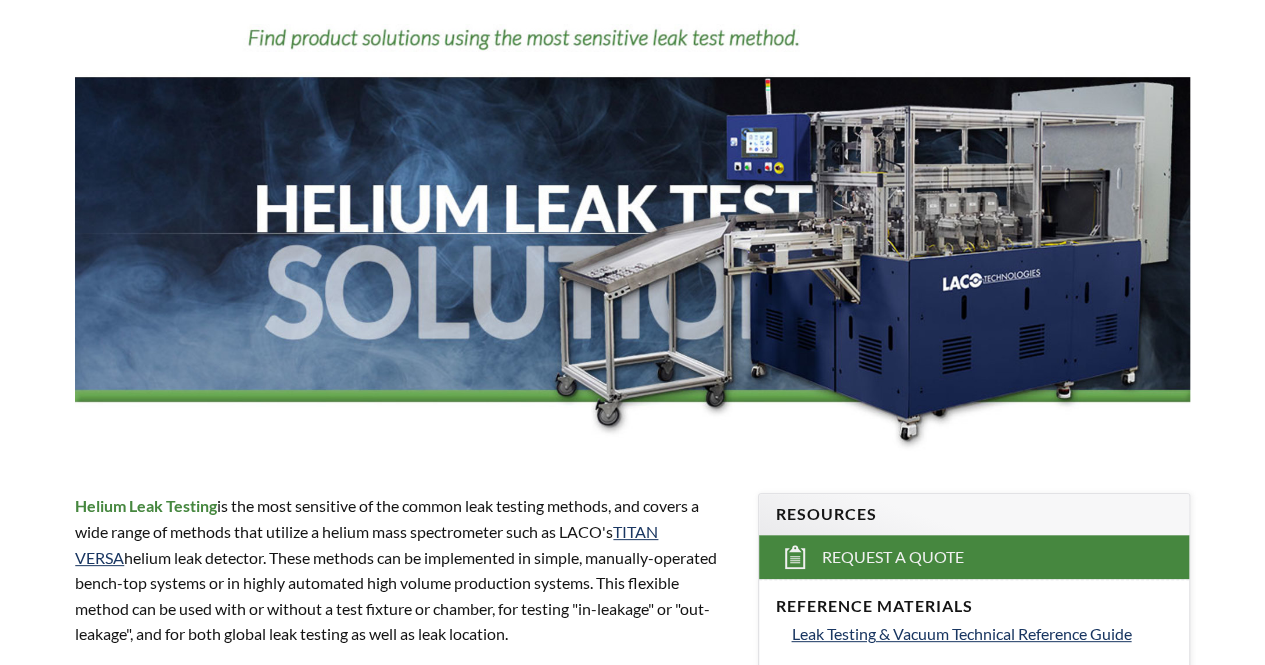select 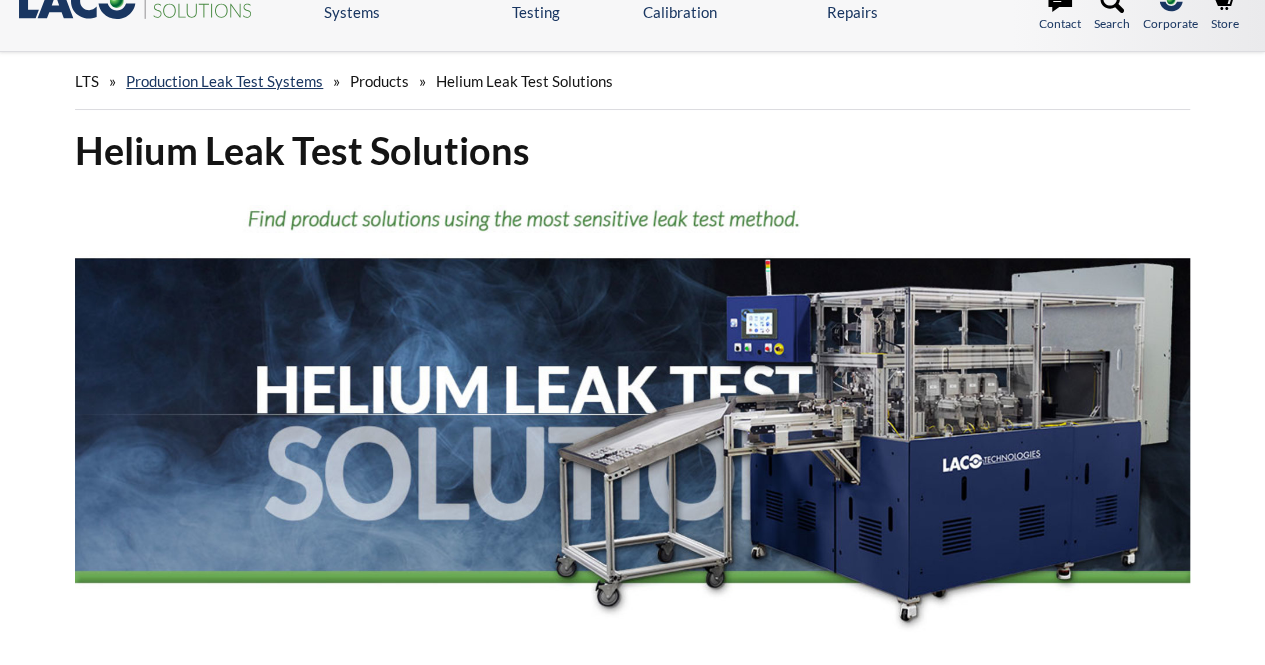 scroll, scrollTop: 0, scrollLeft: 0, axis: both 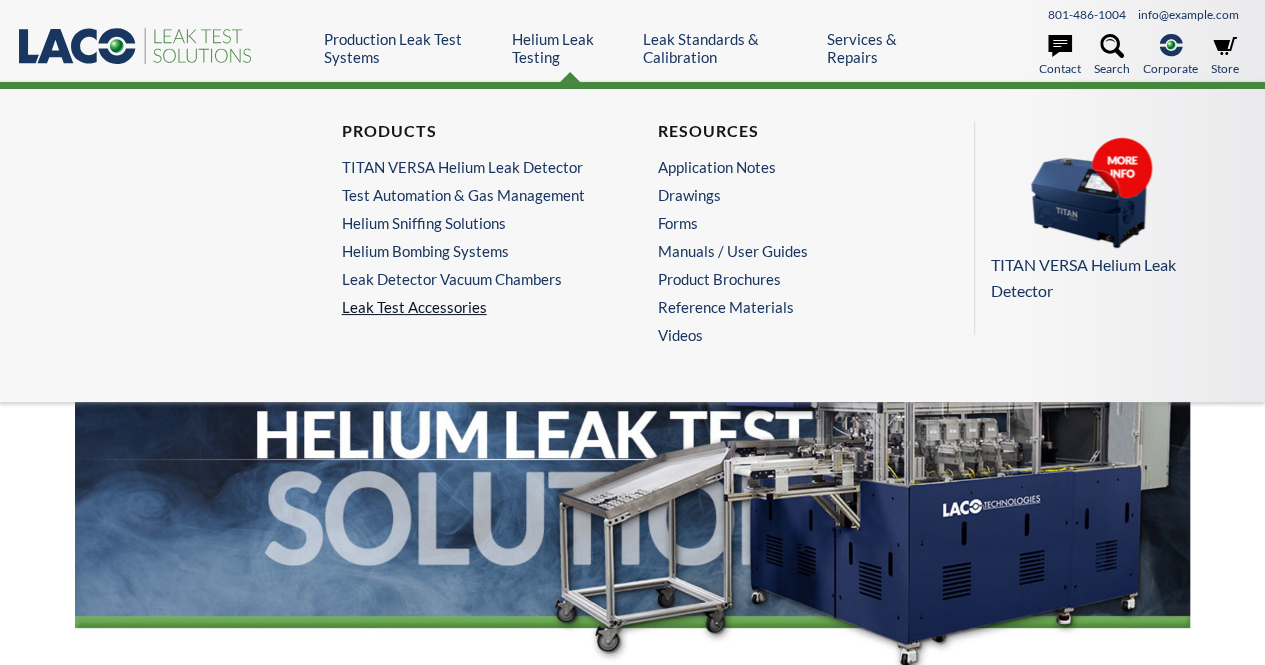 click on "Leak Test Accessories" at bounding box center [475, 307] 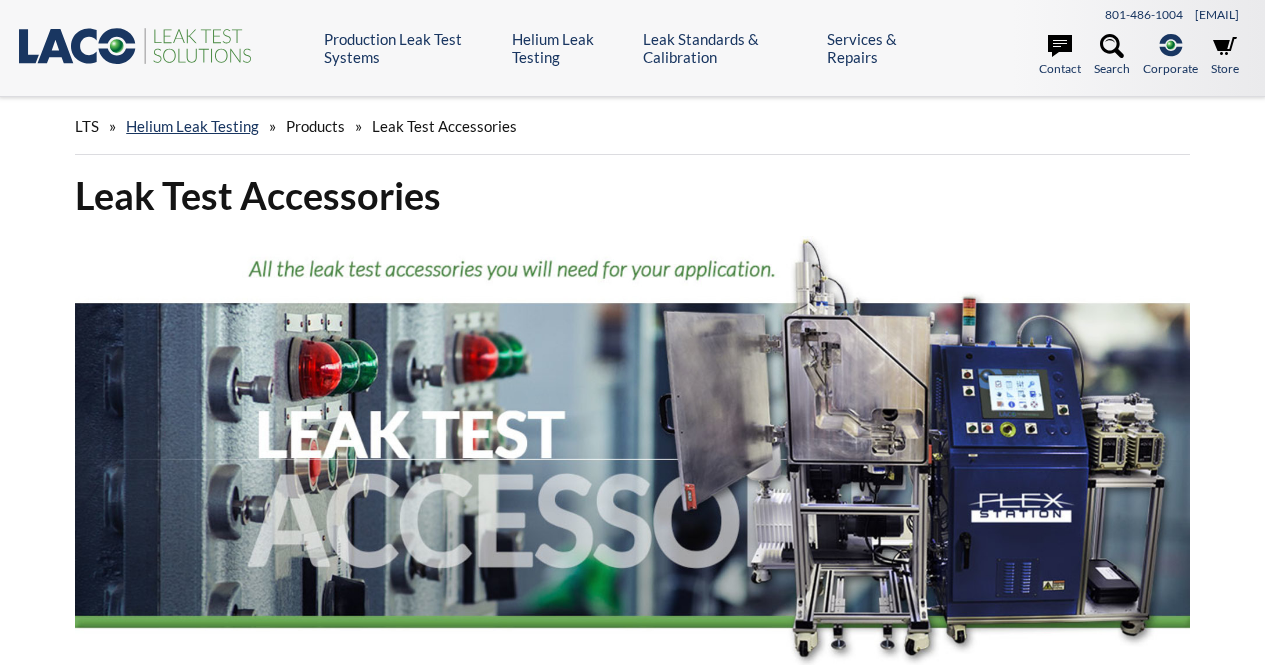 scroll, scrollTop: 0, scrollLeft: 0, axis: both 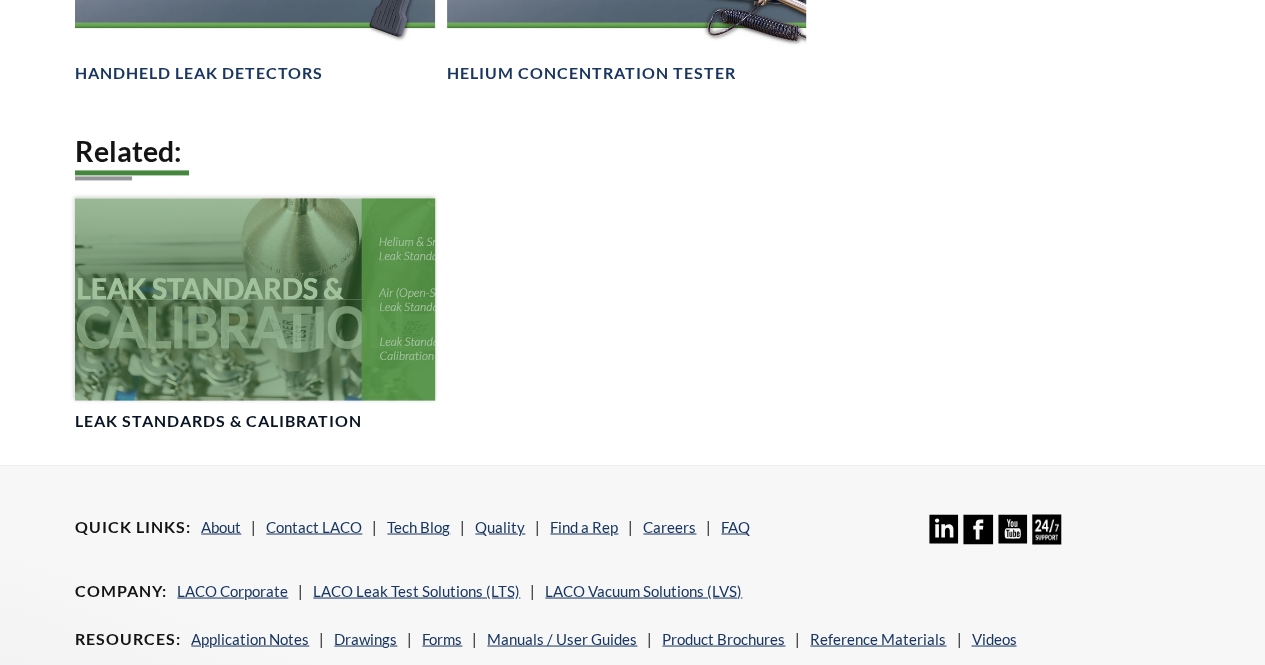 click at bounding box center [254, 299] 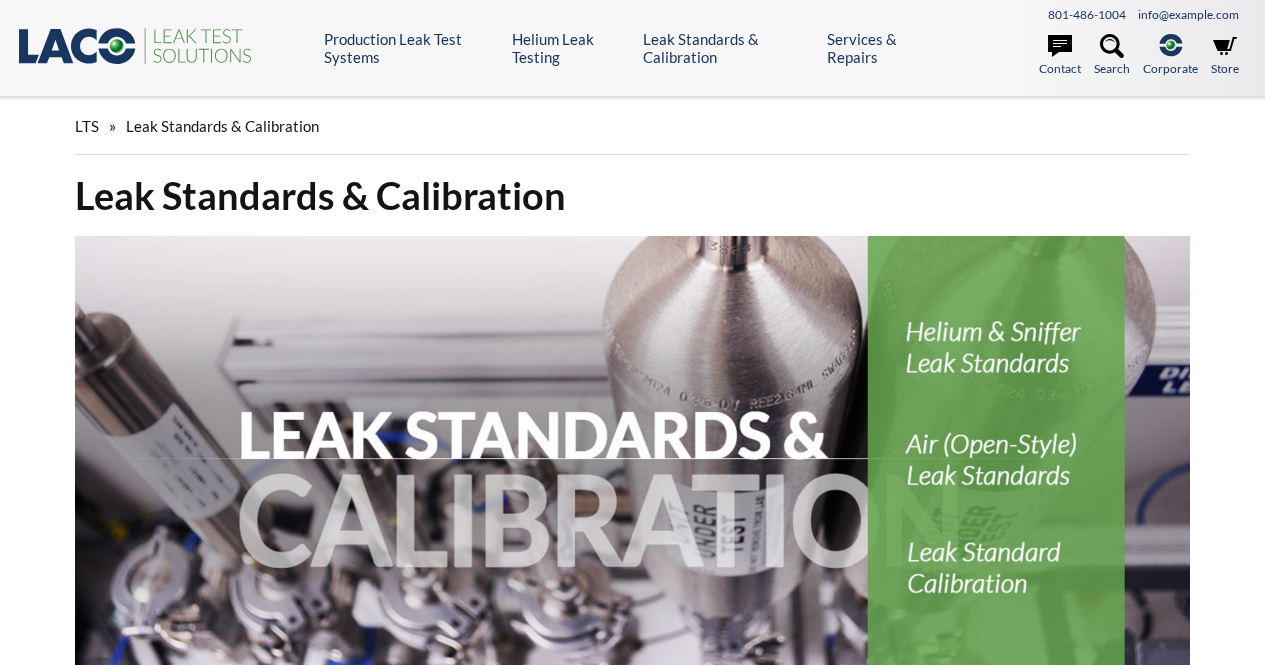 scroll, scrollTop: 0, scrollLeft: 0, axis: both 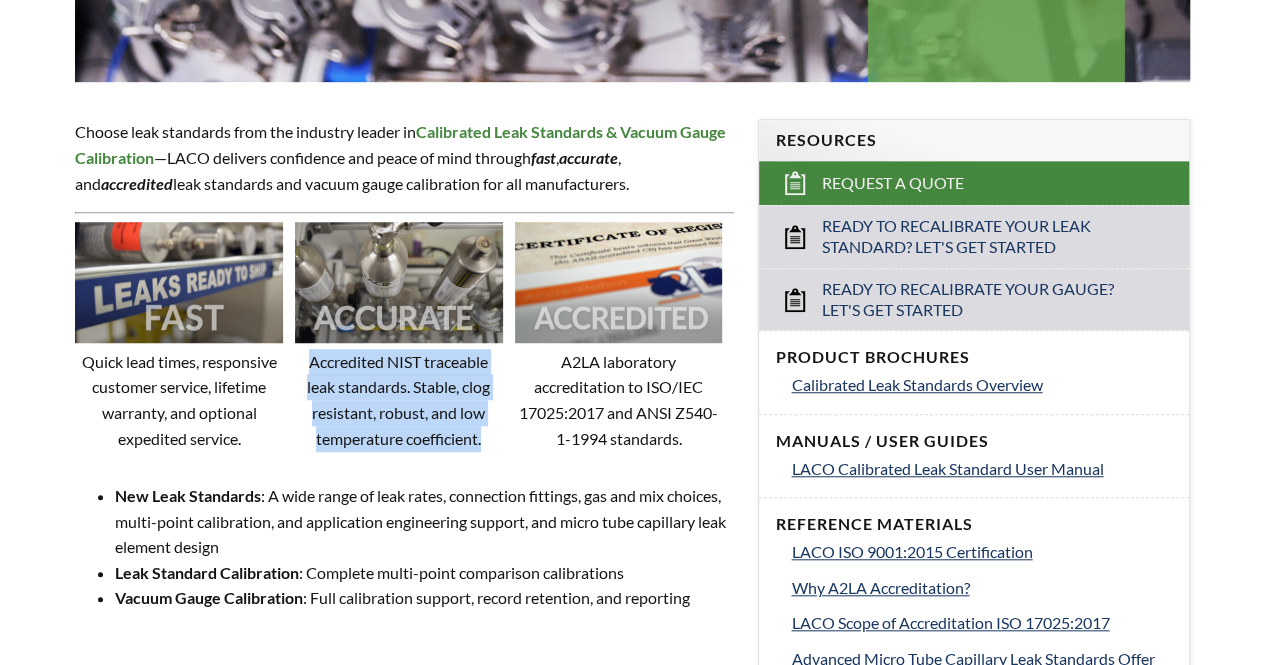 drag, startPoint x: 305, startPoint y: 355, endPoint x: 489, endPoint y: 437, distance: 201.44478 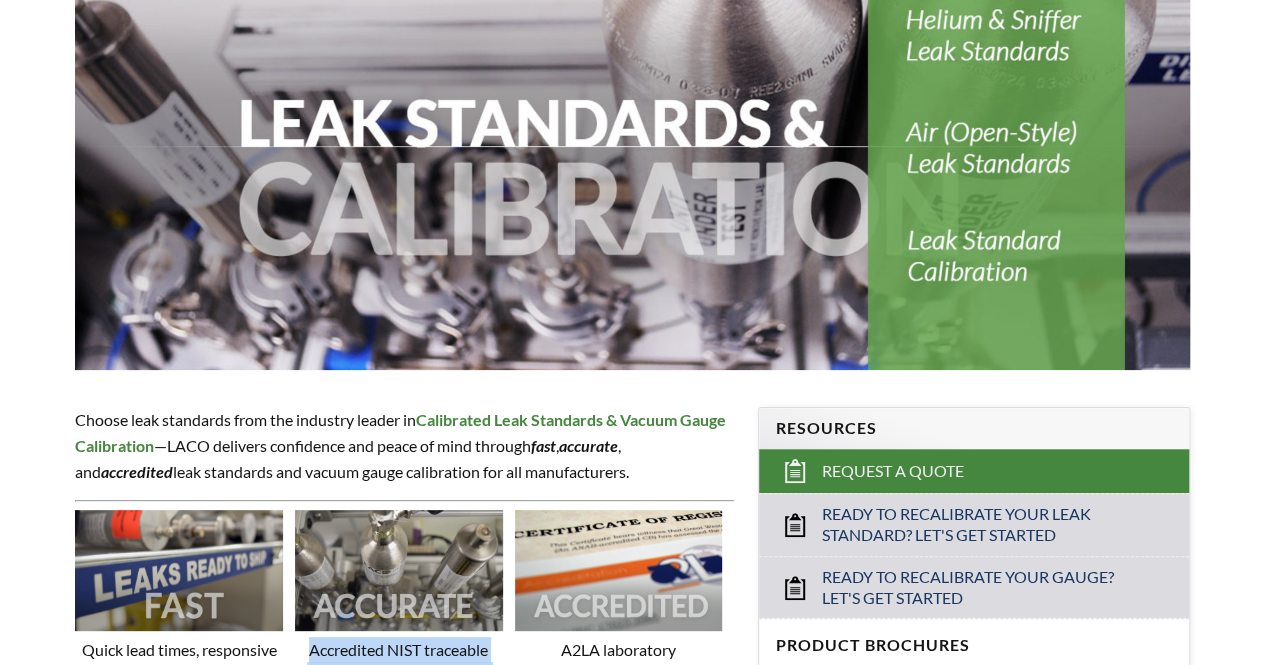 scroll, scrollTop: 300, scrollLeft: 0, axis: vertical 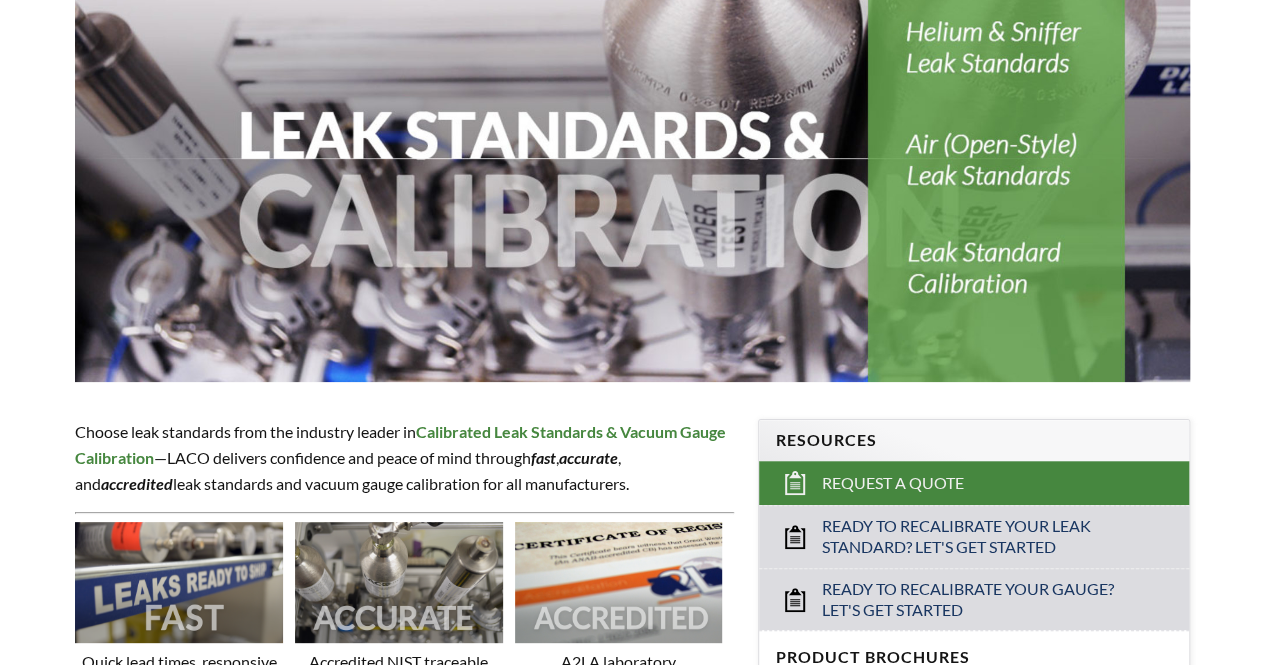 click on "Choose leak standards from the industry leader in  Calibrated Leak Standards & Vacuum Gauge Calibration —LACO delivers confidence and peace of mind through  fast ,  accurate , and  accredited  leak standards and vacuum gauge calibration for all manufacturers." at bounding box center [404, 457] 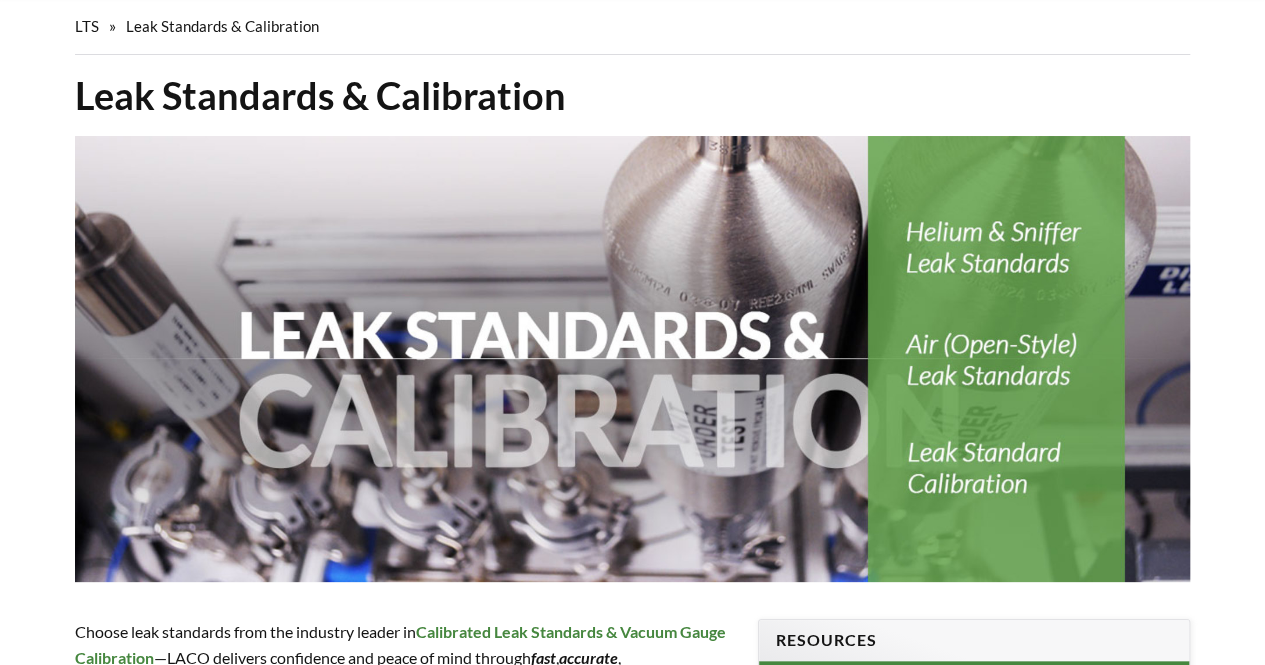 scroll, scrollTop: 200, scrollLeft: 0, axis: vertical 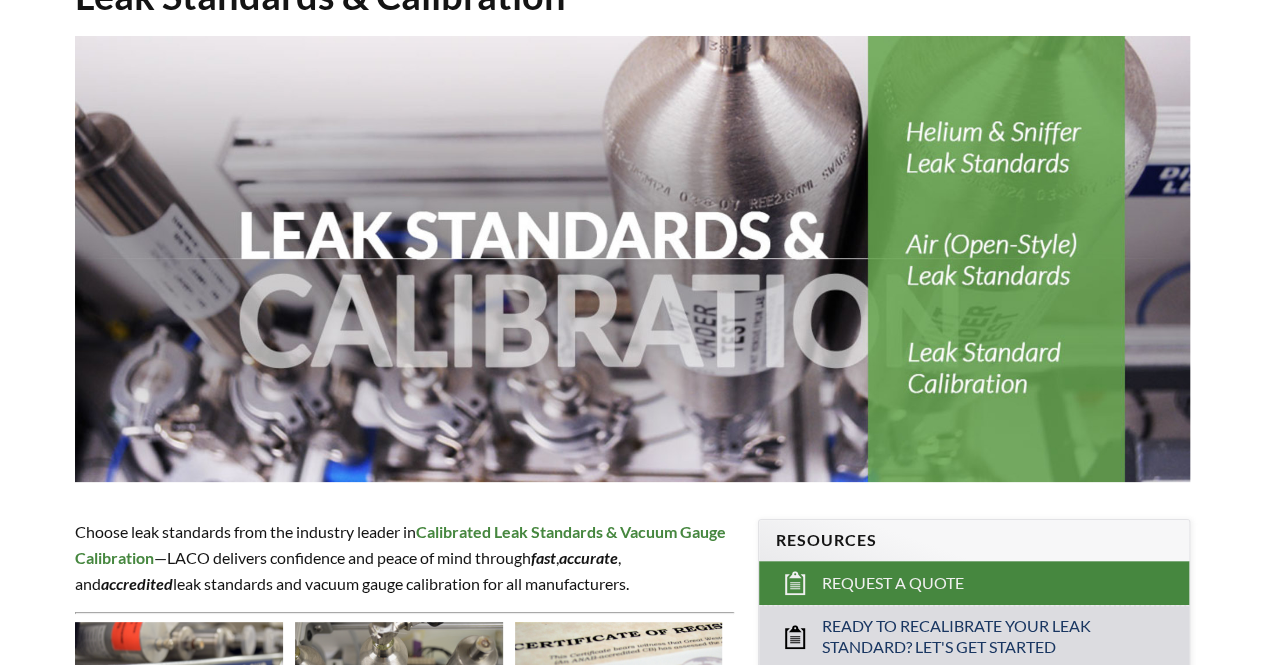 click at bounding box center (632, 259) 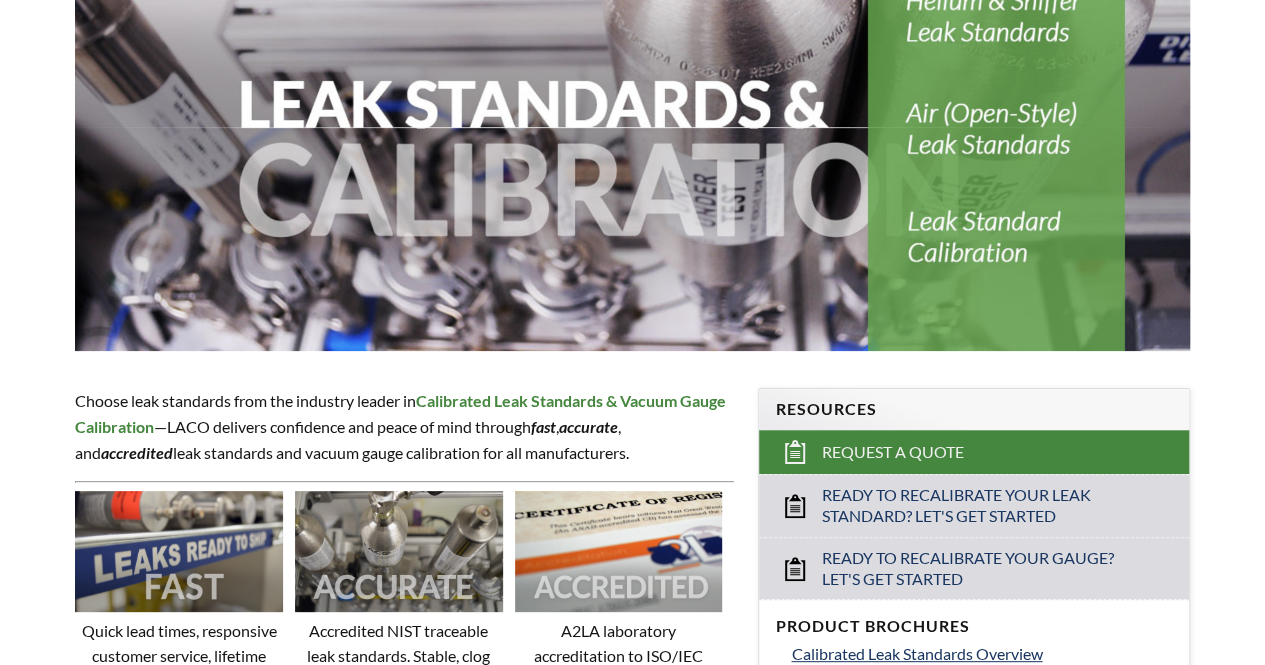 scroll, scrollTop: 300, scrollLeft: 0, axis: vertical 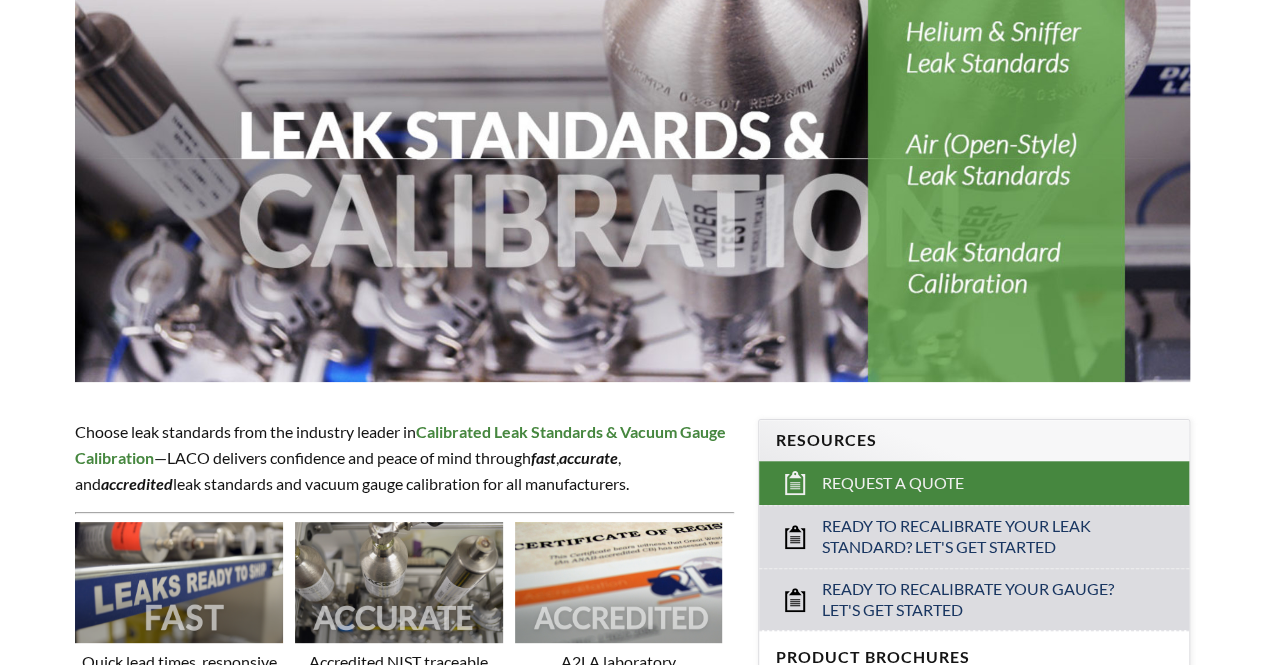 drag, startPoint x: 80, startPoint y: 433, endPoint x: 673, endPoint y: 483, distance: 595.1042 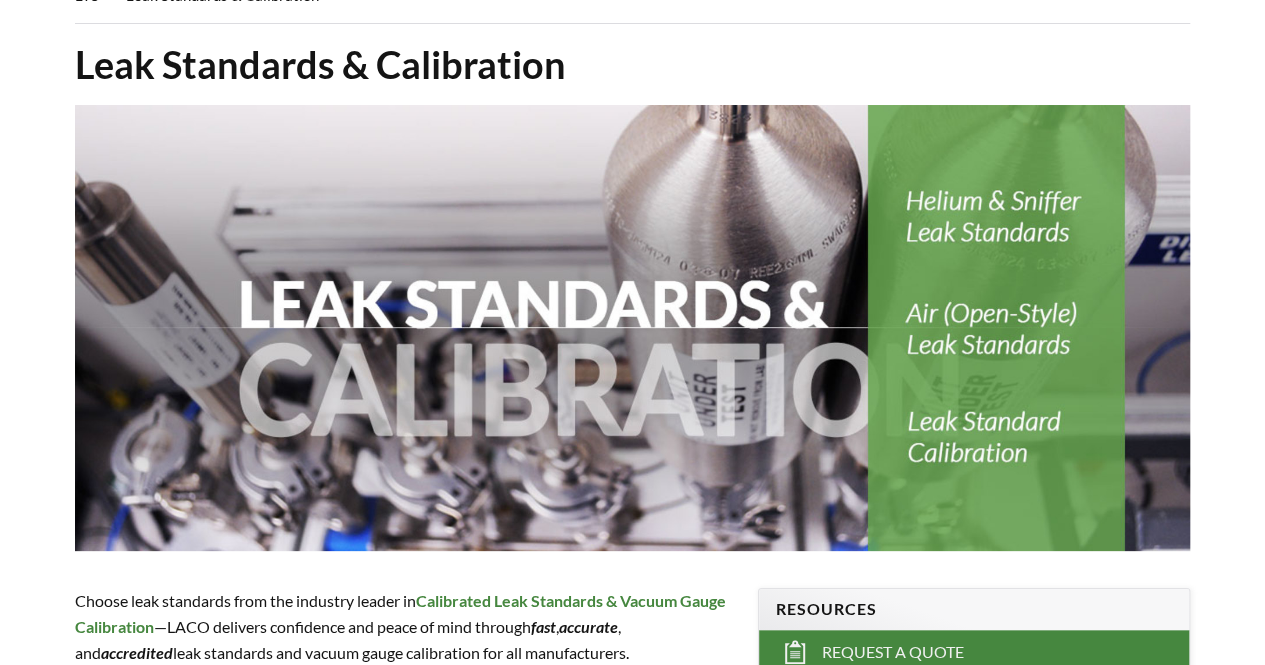 scroll, scrollTop: 100, scrollLeft: 0, axis: vertical 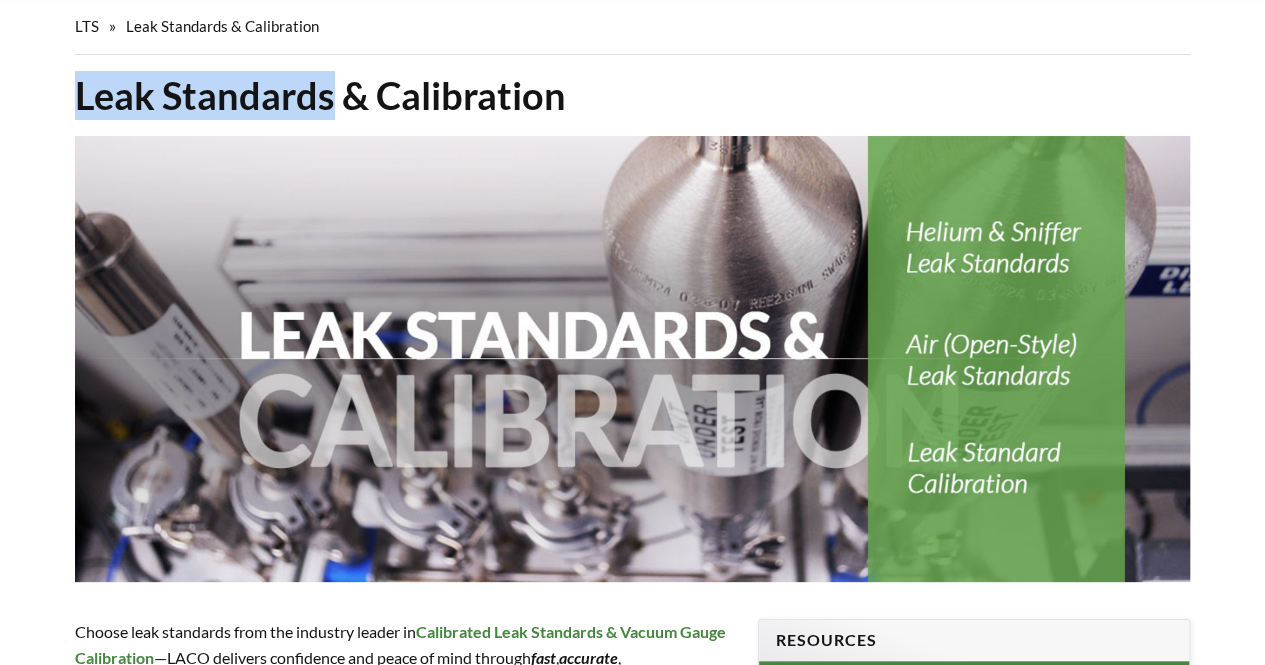 drag, startPoint x: 91, startPoint y: 101, endPoint x: 327, endPoint y: 97, distance: 236.03389 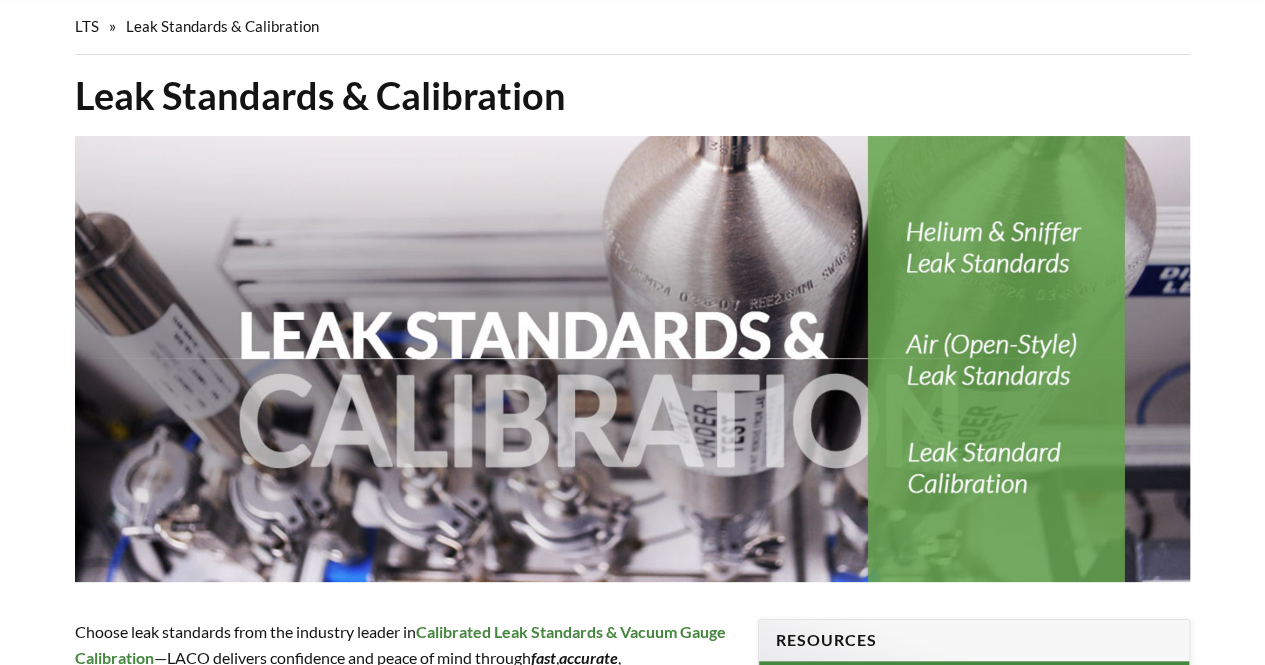 click on "Leak Standards & Calibration
Choose leak standards from the industry leader in  Calibrated Leak Standards & Vacuum Gauge Calibration —LACO delivers confidence and peace of mind through  fast ,  accurate , and  accredited  leak standards and vacuum gauge calibration for all manufacturers.  Quick lead times, responsive customer service, lifetime warranty, and optional expedited service. Accredited NIST traceable leak standards. Stable, clog resistant, robust, and low temperature coefficient. A2LA laboratory accreditation to ISO/IEC 17025:2017 and ANSI Z540-1-1994 standards. New Leak Standards : A wide range of leak rates, connection fittings, gas and mix choices, multi-point calibration, and application engineering support, and micro tube capillary leak element design Leak Standard Calibration : Complete multi-point comparison calibrations Vacuum Gauge Calibration : Full calibration support, record retention, and reporting
Resources
Request a Quote" at bounding box center (632, 997) 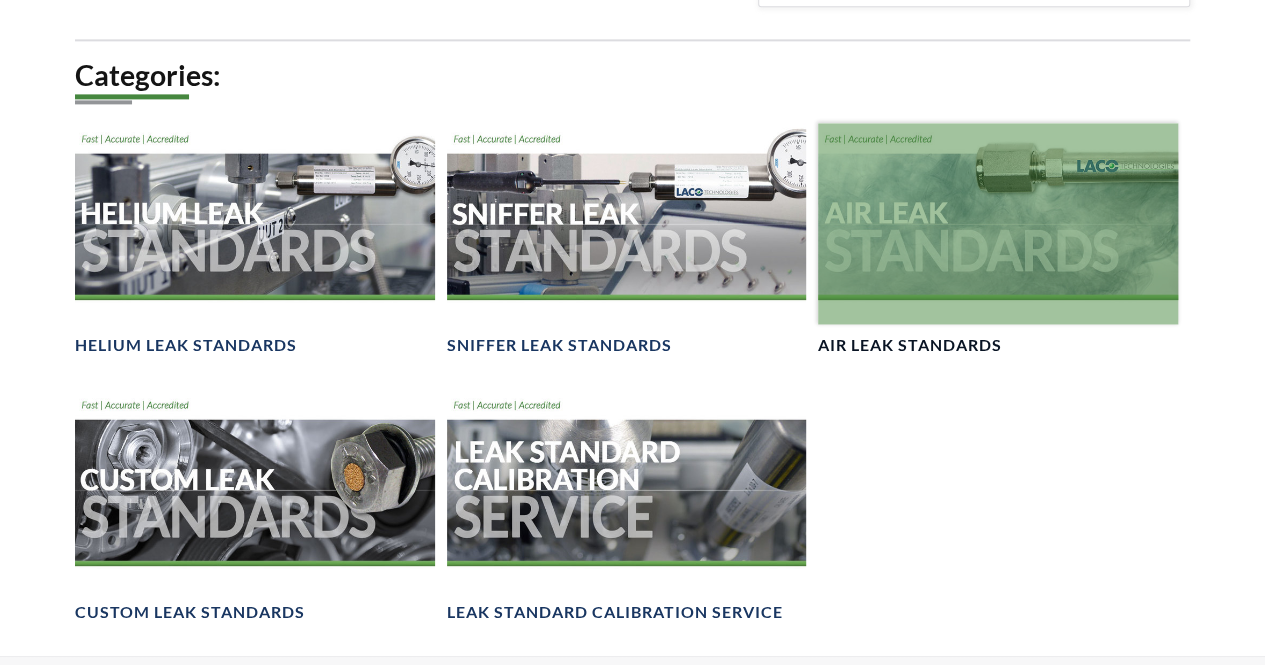 scroll, scrollTop: 1400, scrollLeft: 0, axis: vertical 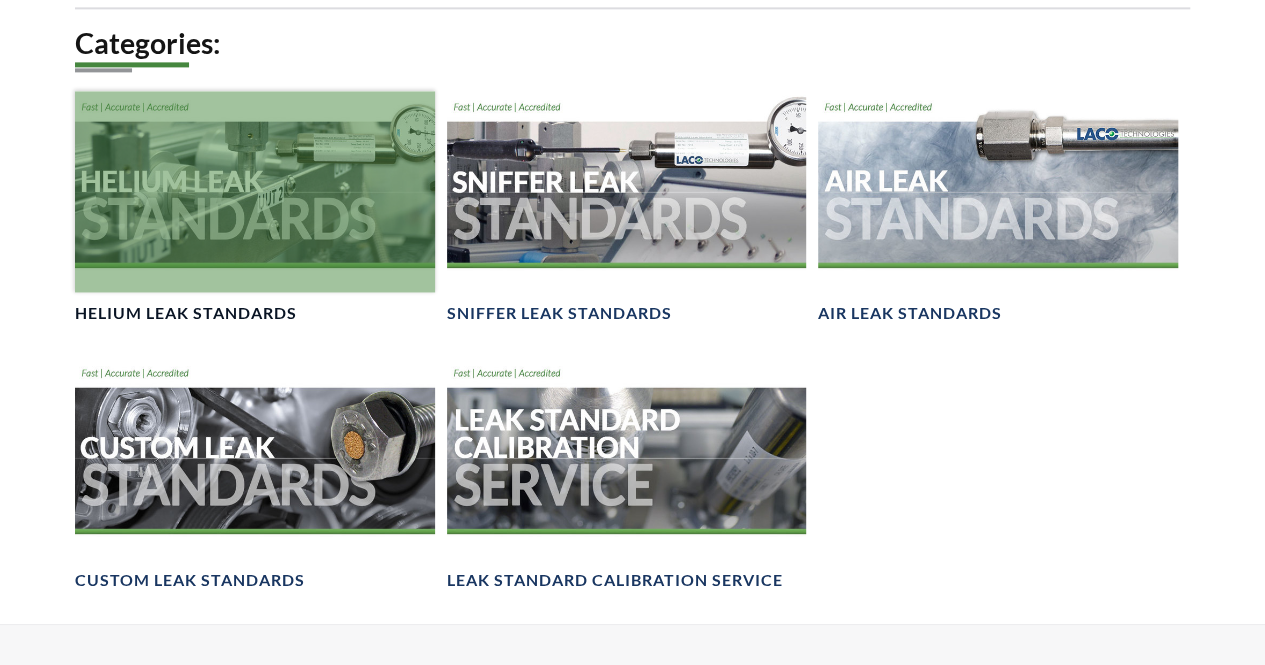 click at bounding box center [254, 192] 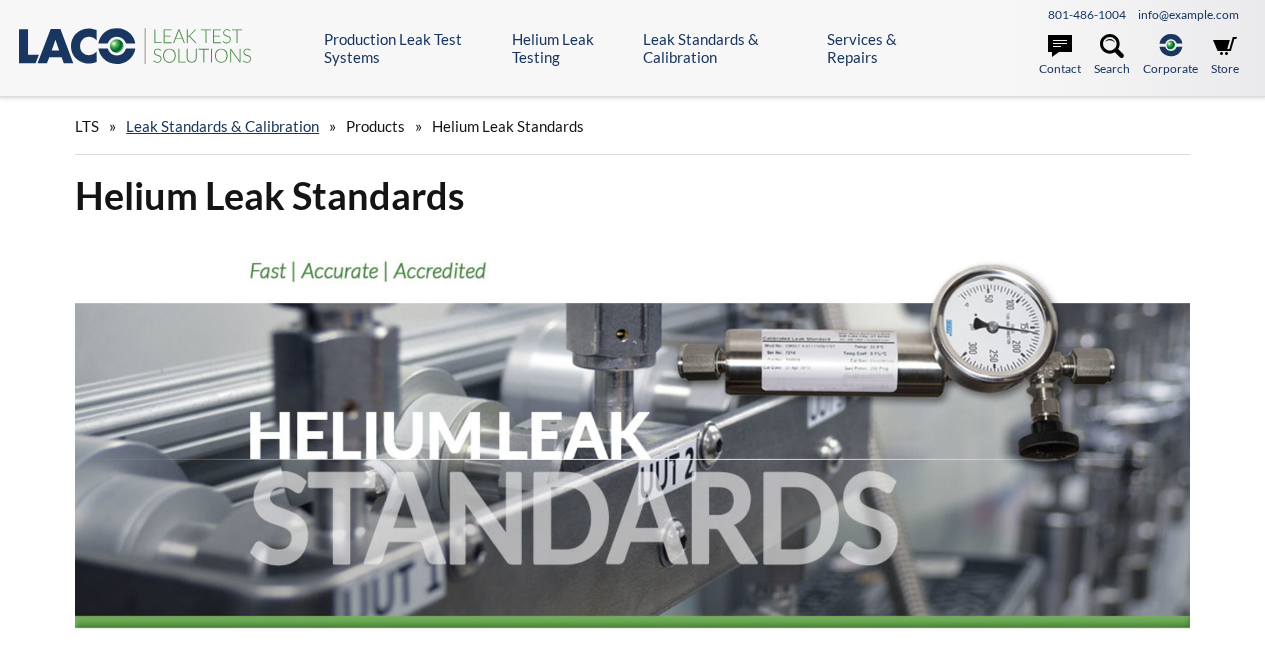 scroll, scrollTop: 0, scrollLeft: 0, axis: both 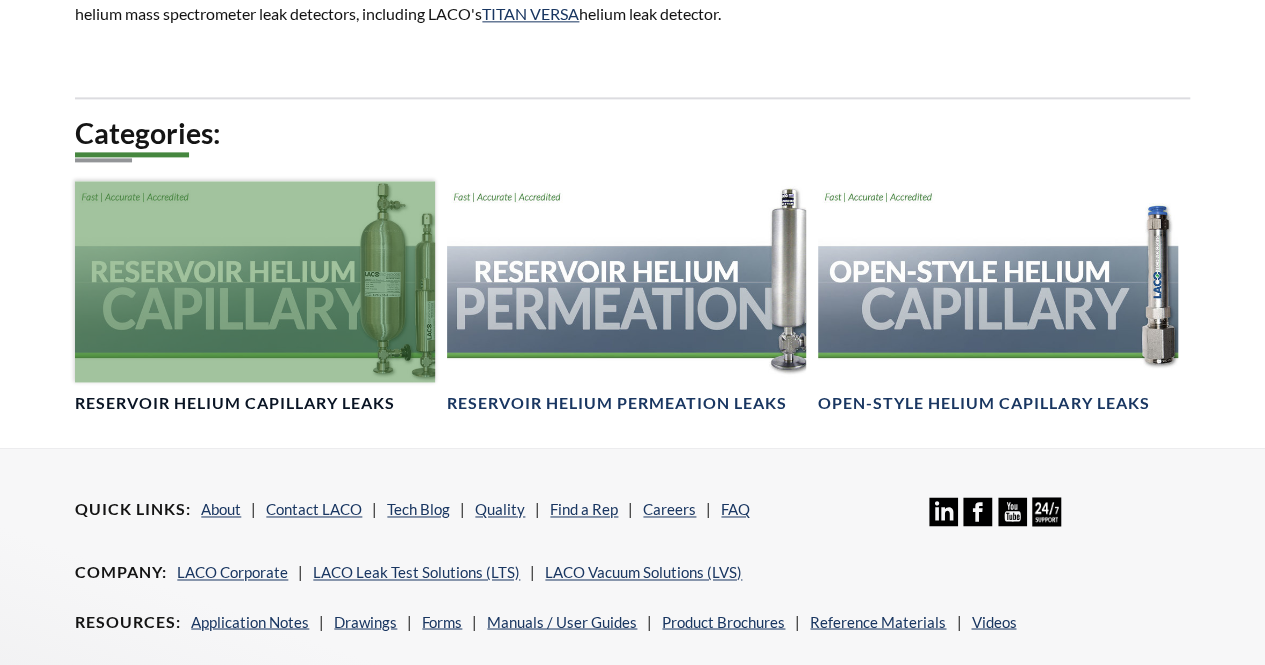 click at bounding box center (254, 282) 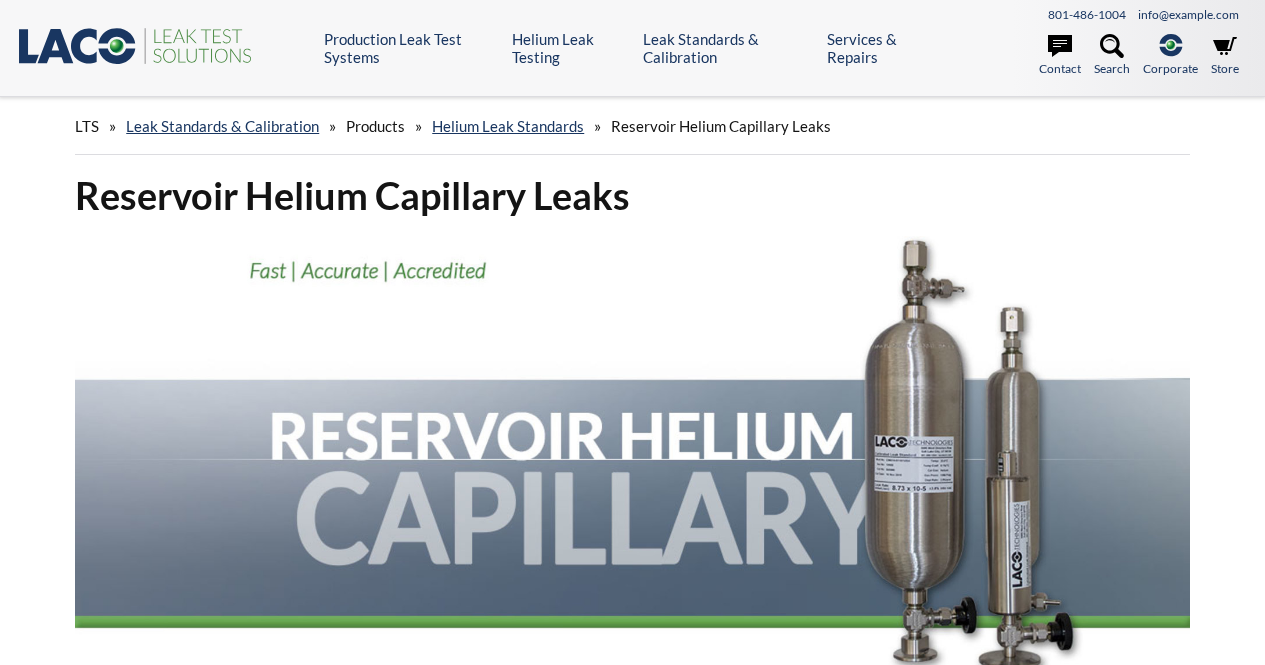 scroll, scrollTop: 0, scrollLeft: 0, axis: both 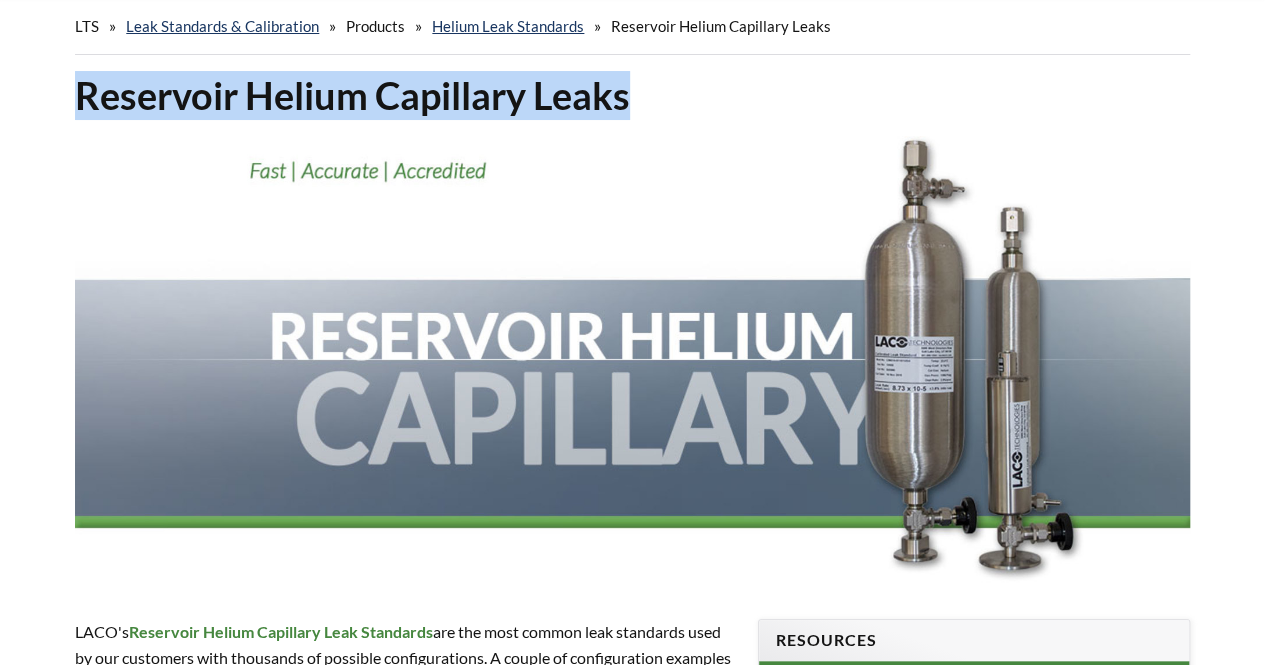 drag, startPoint x: 68, startPoint y: 96, endPoint x: 644, endPoint y: 95, distance: 576.00085 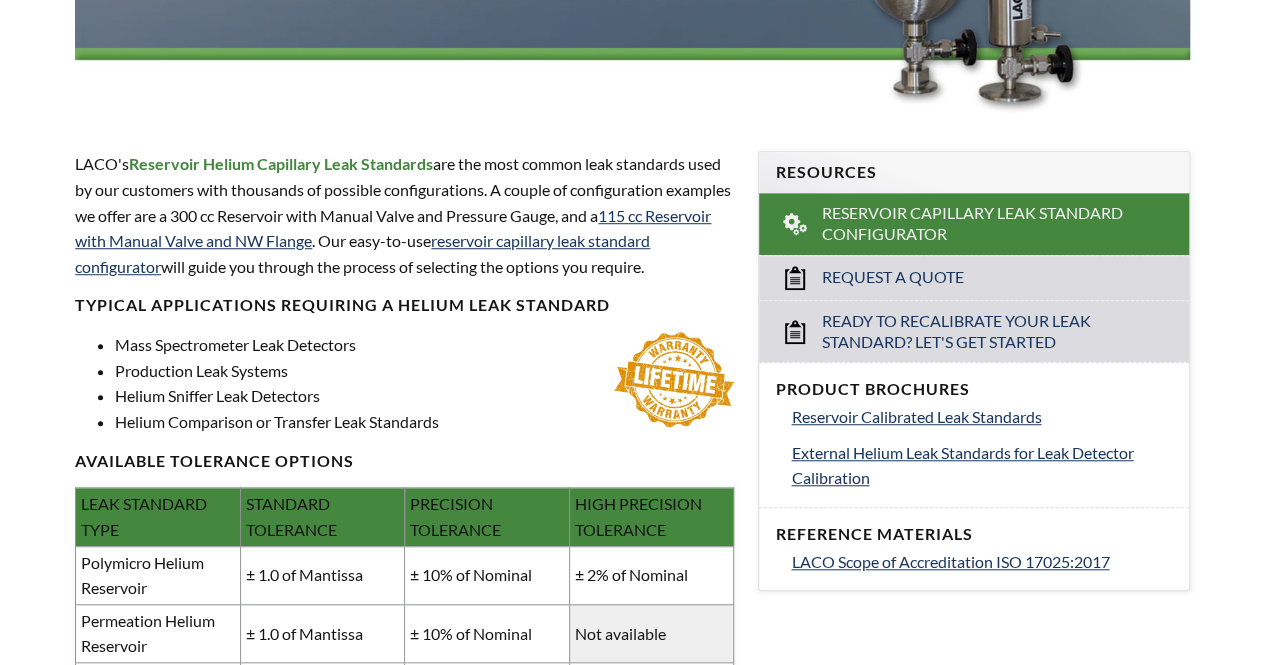 scroll, scrollTop: 600, scrollLeft: 0, axis: vertical 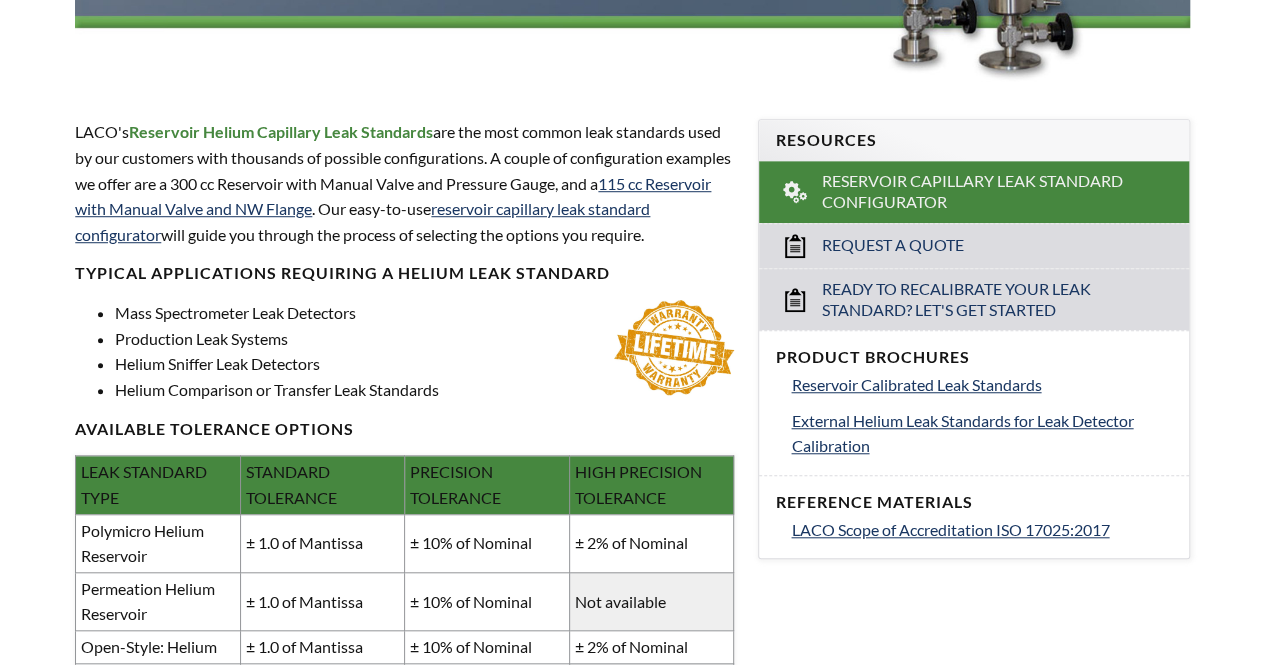 drag, startPoint x: 132, startPoint y: 129, endPoint x: 435, endPoint y: 124, distance: 303.04126 